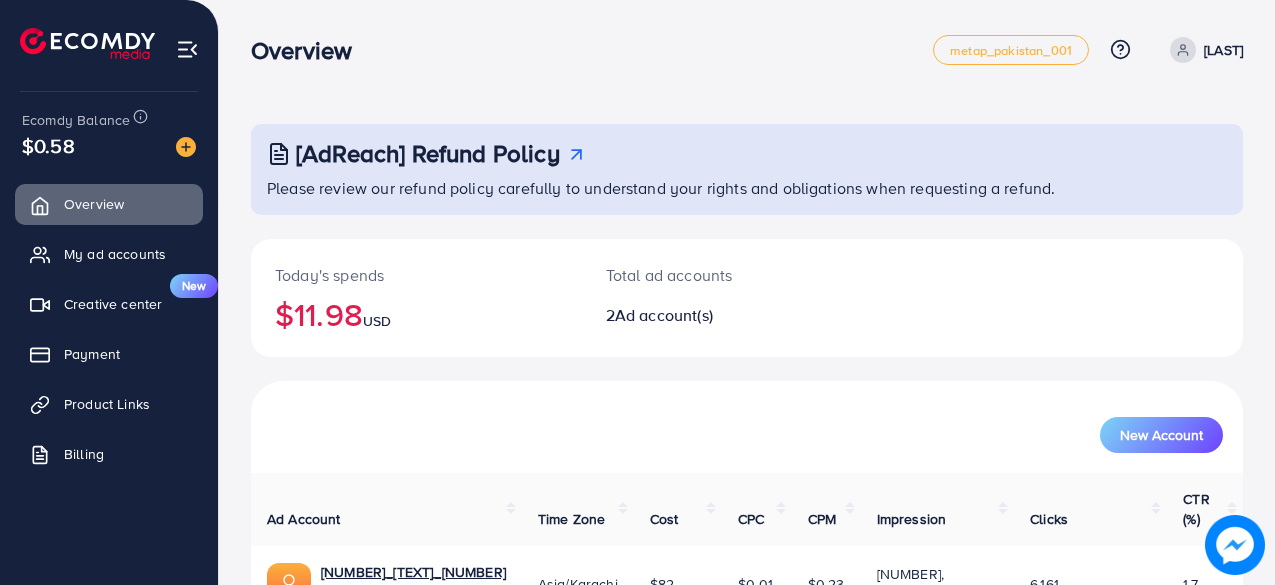 scroll, scrollTop: 180, scrollLeft: 0, axis: vertical 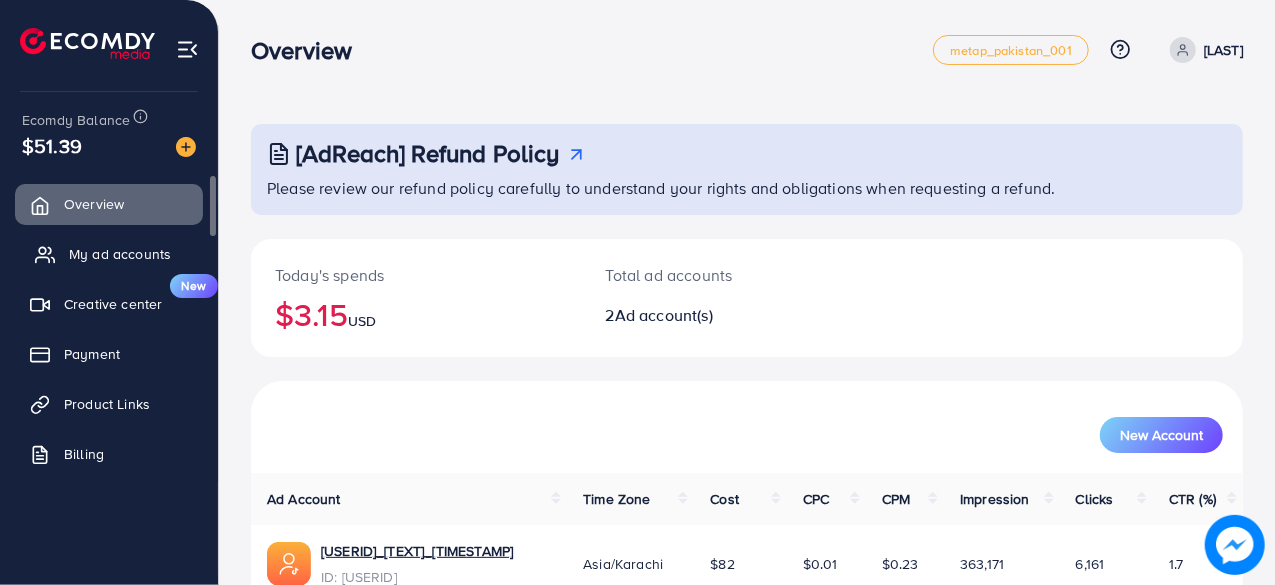 click on "My ad accounts" at bounding box center (120, 254) 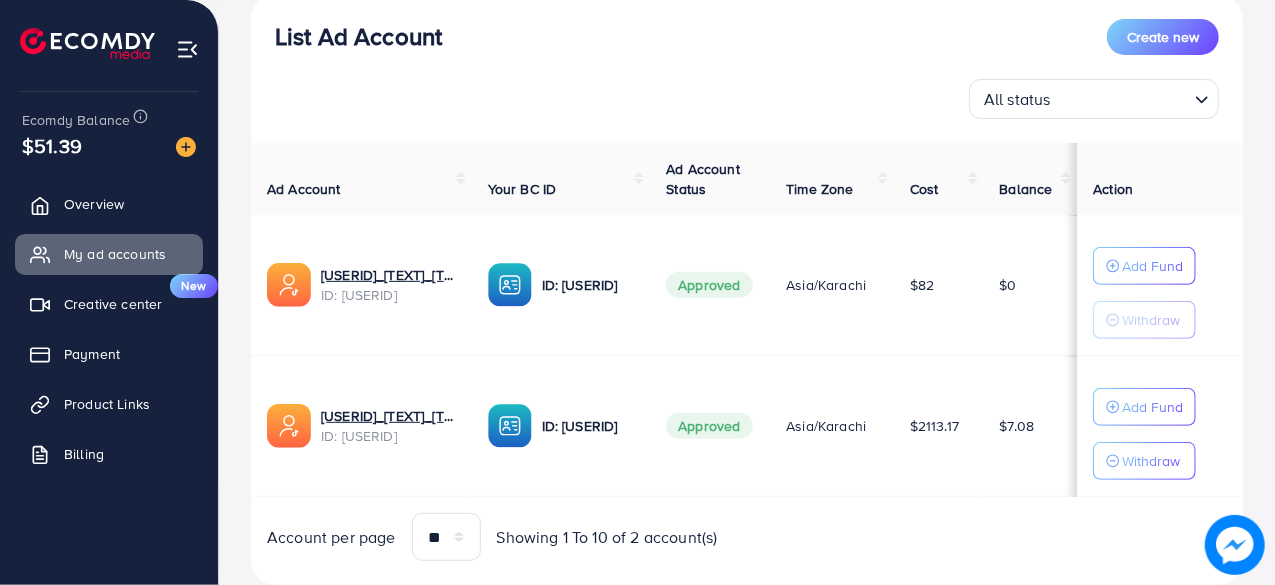 scroll, scrollTop: 297, scrollLeft: 0, axis: vertical 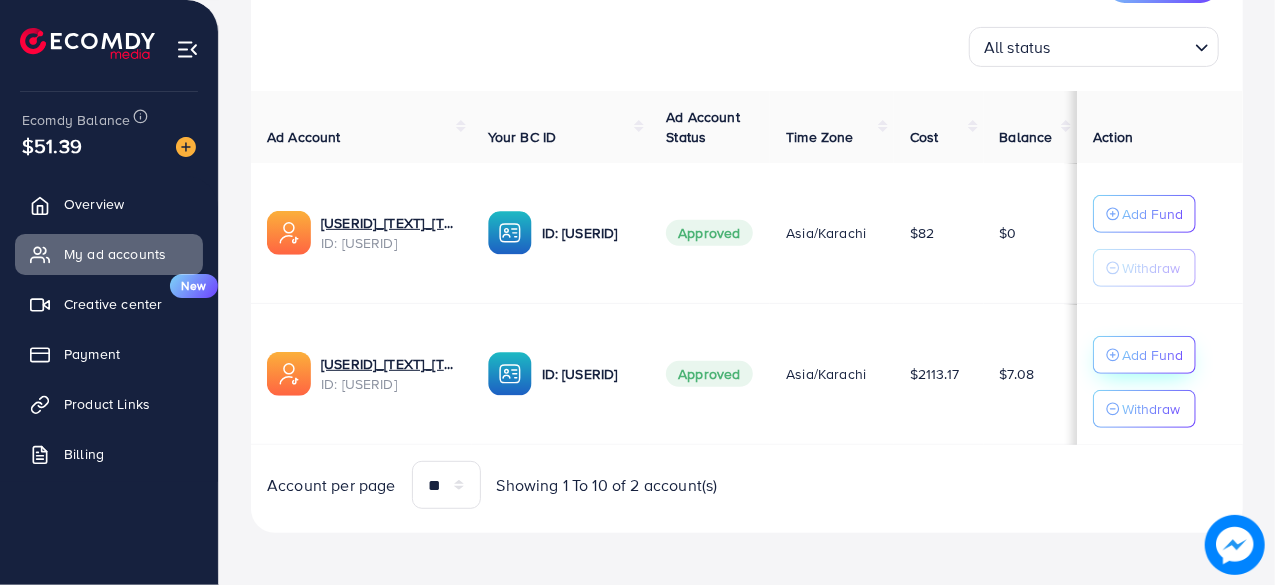 click on "Add Fund" at bounding box center [1144, 214] 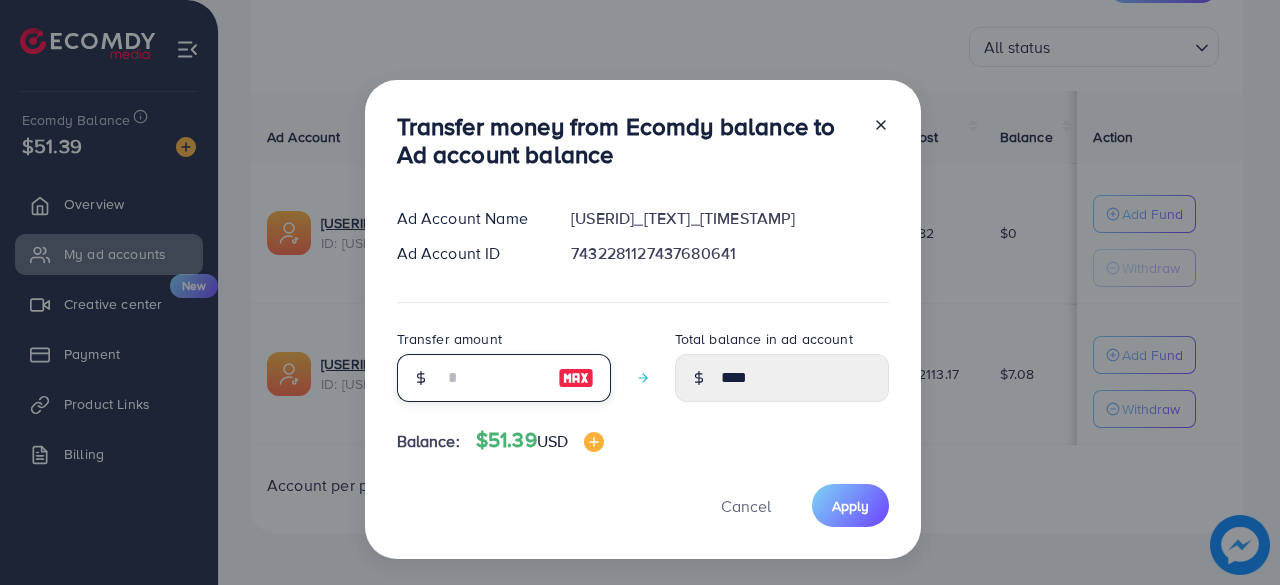 click at bounding box center (493, 378) 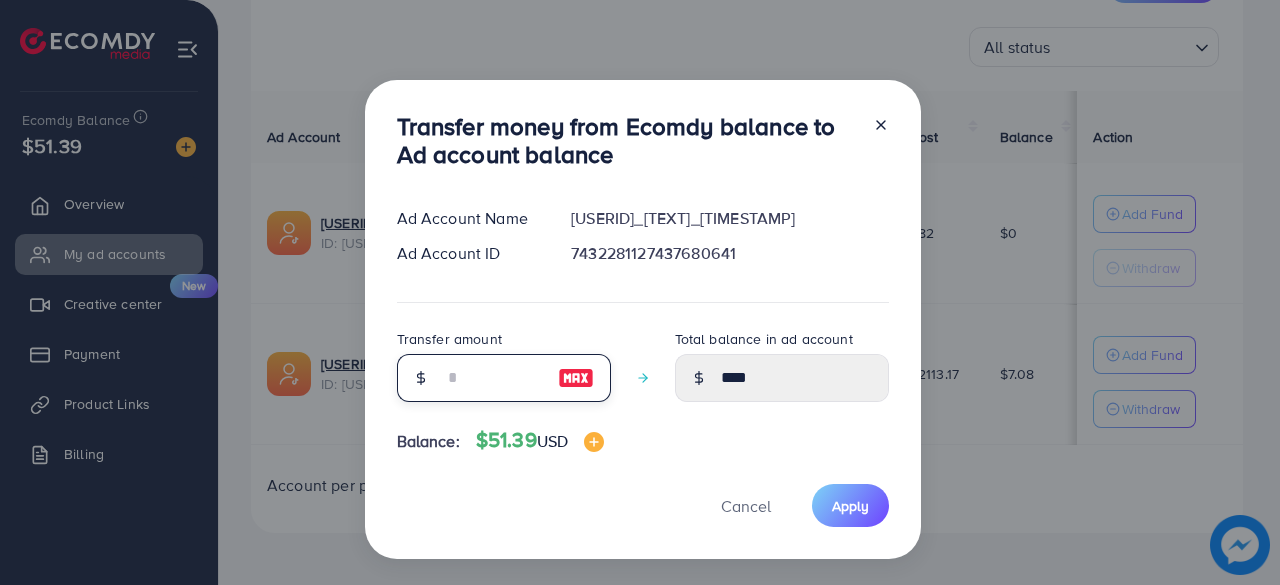 type on "*" 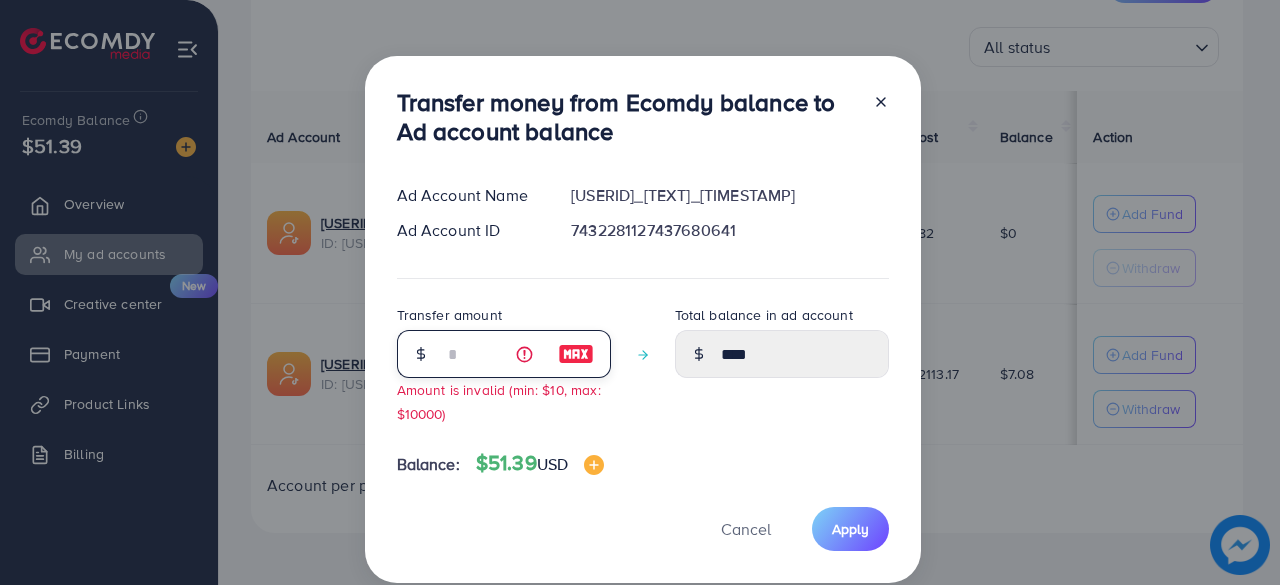 type on "****" 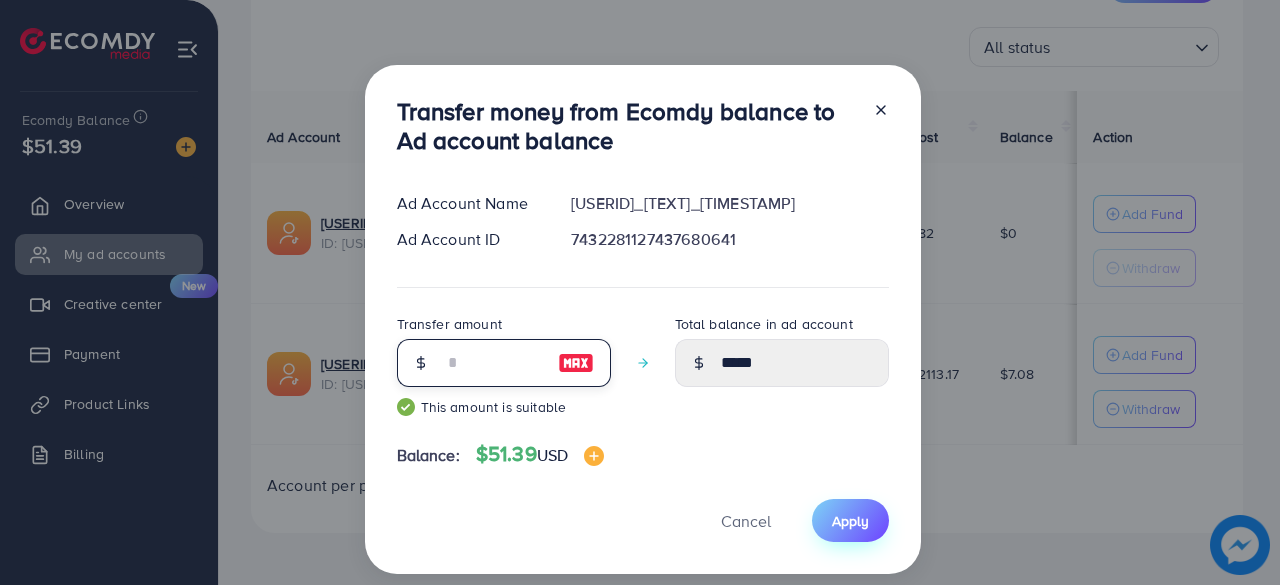 type on "**" 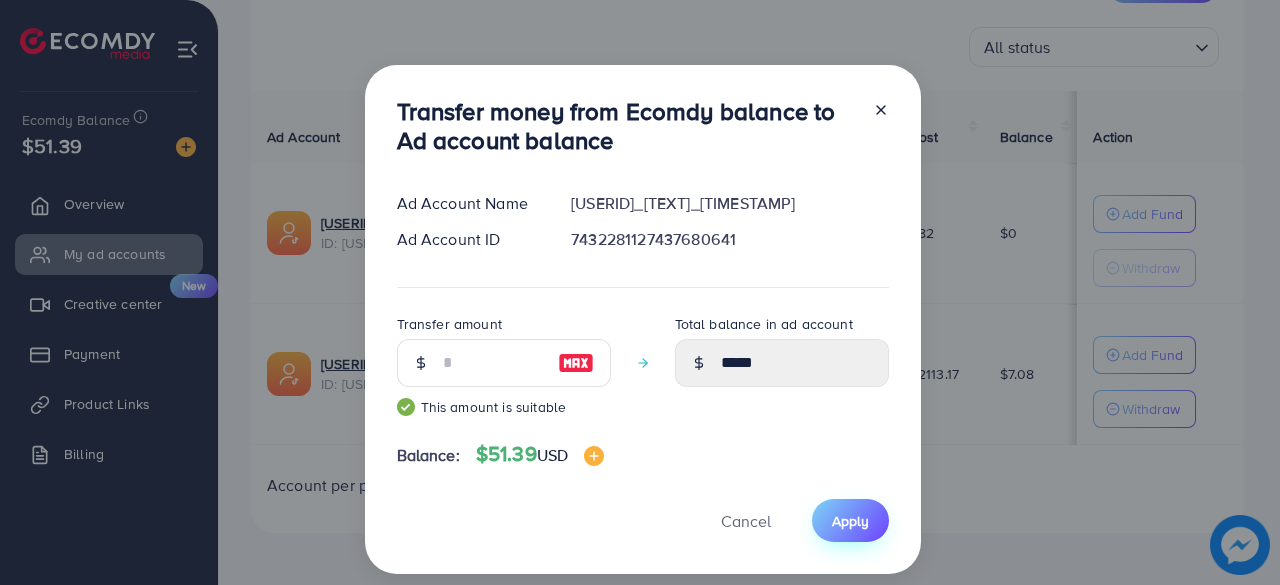 click on "Apply" at bounding box center [850, 520] 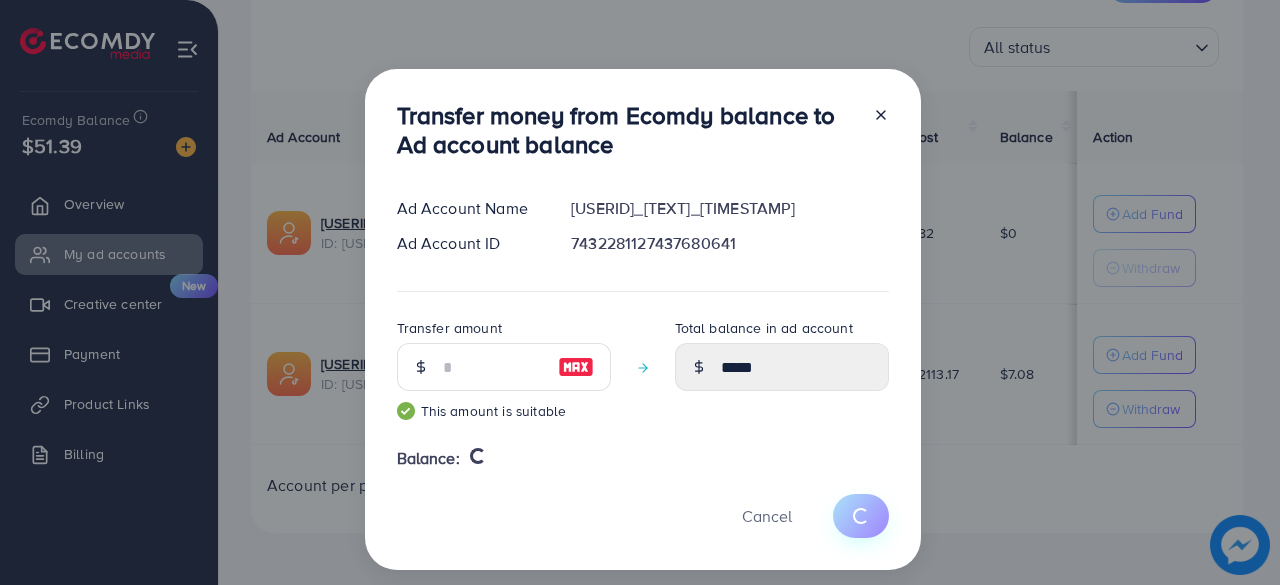 type 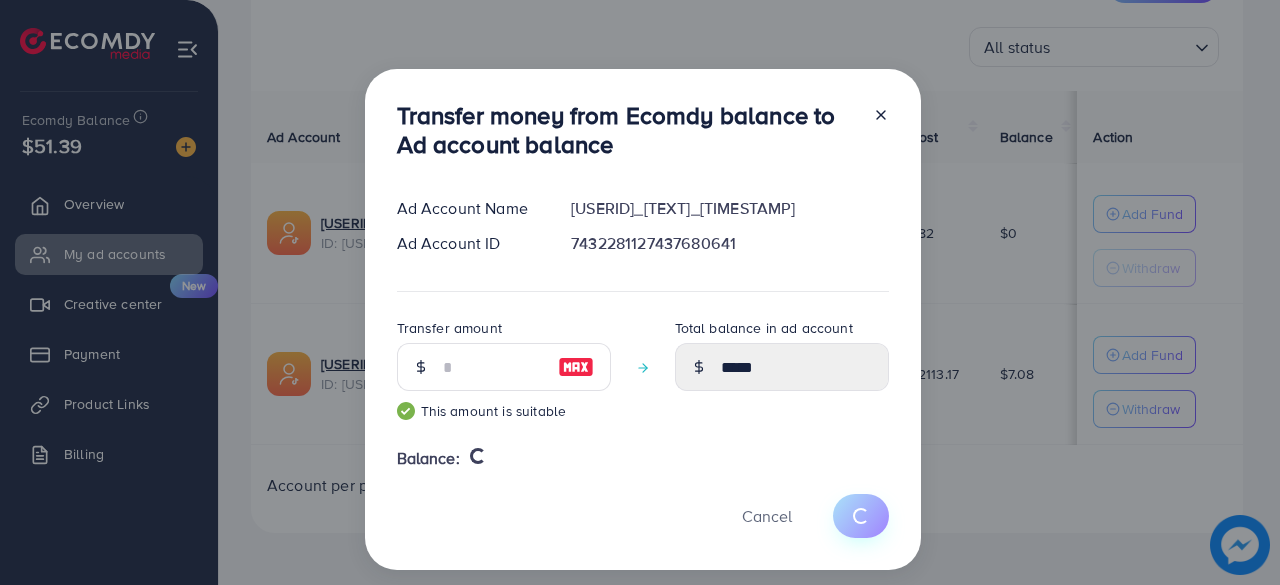 type on "****" 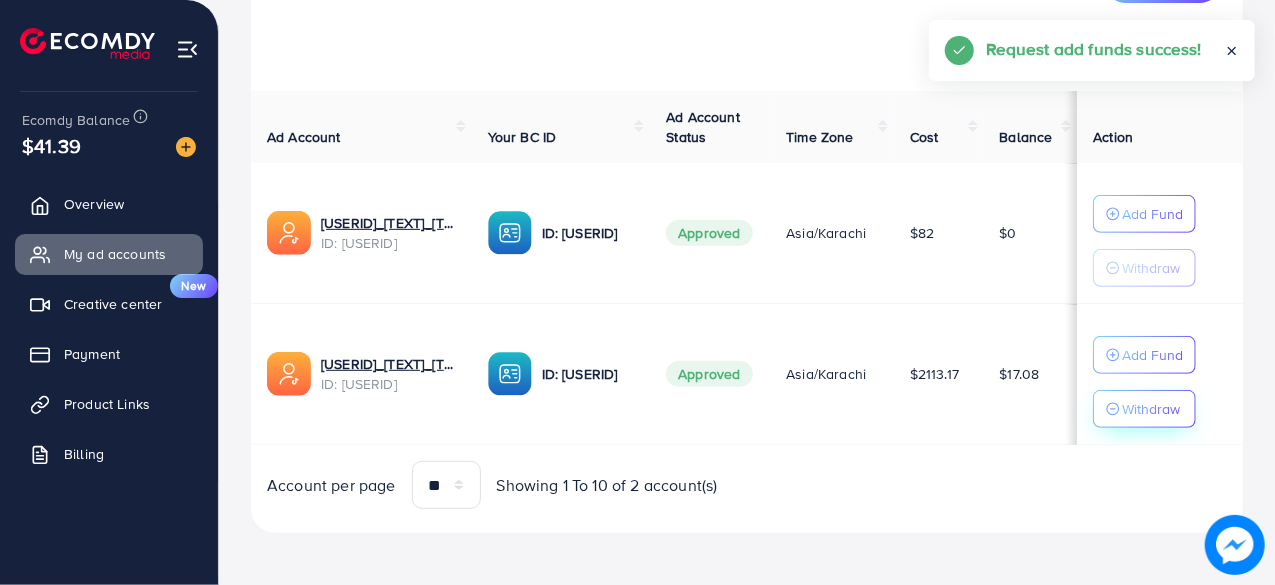 click 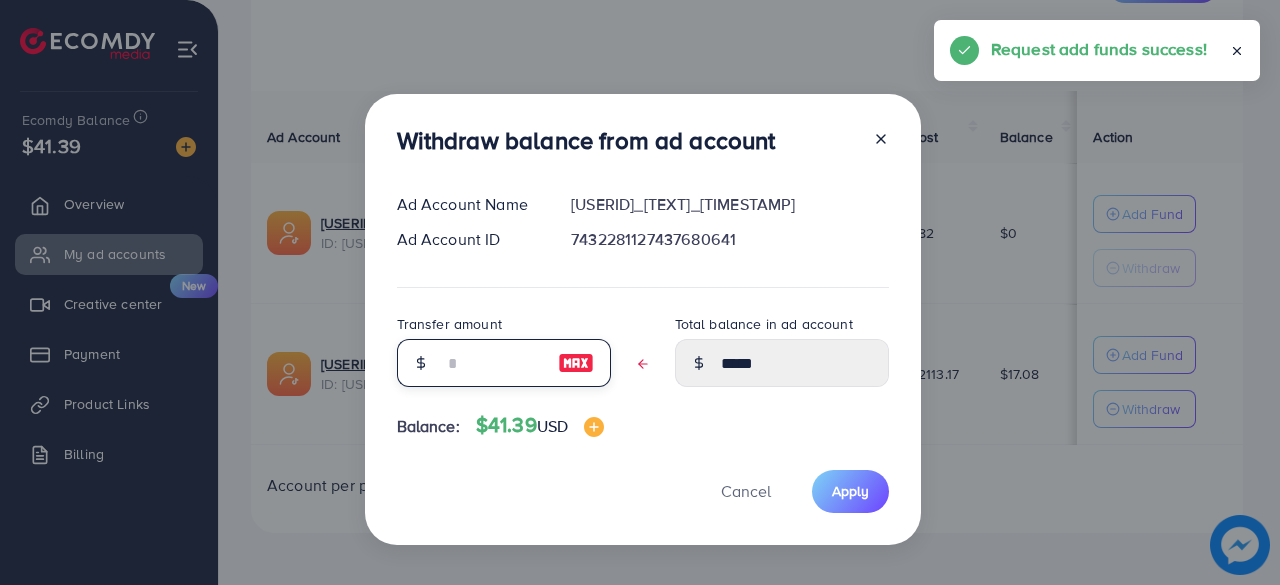 click at bounding box center (493, 363) 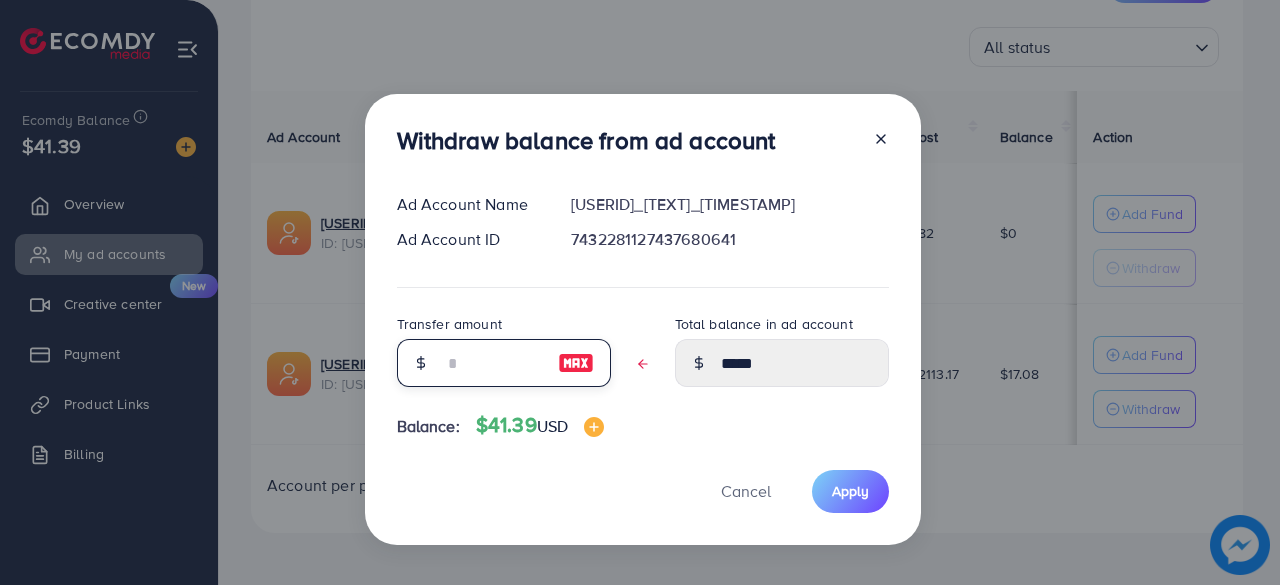 type on "*" 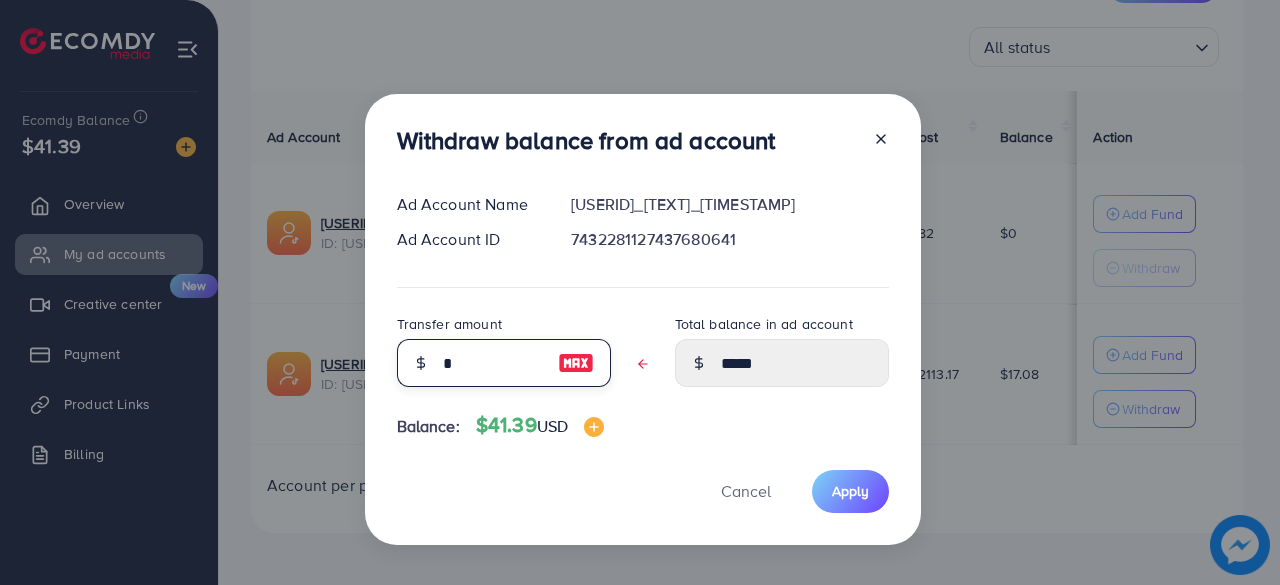 type on "*****" 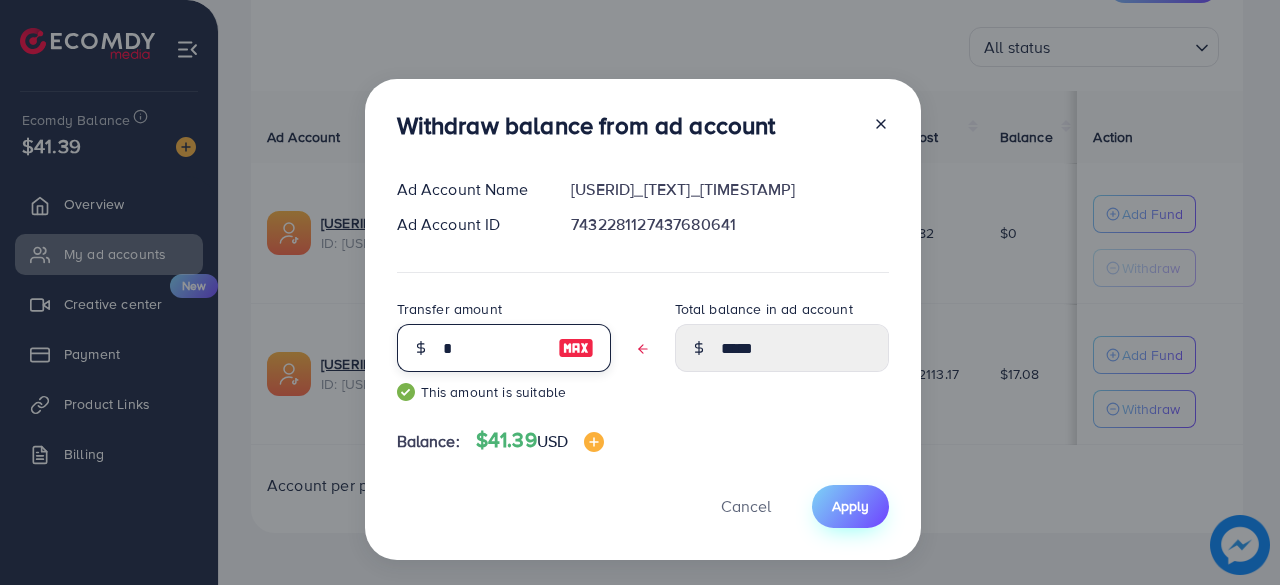 type on "*" 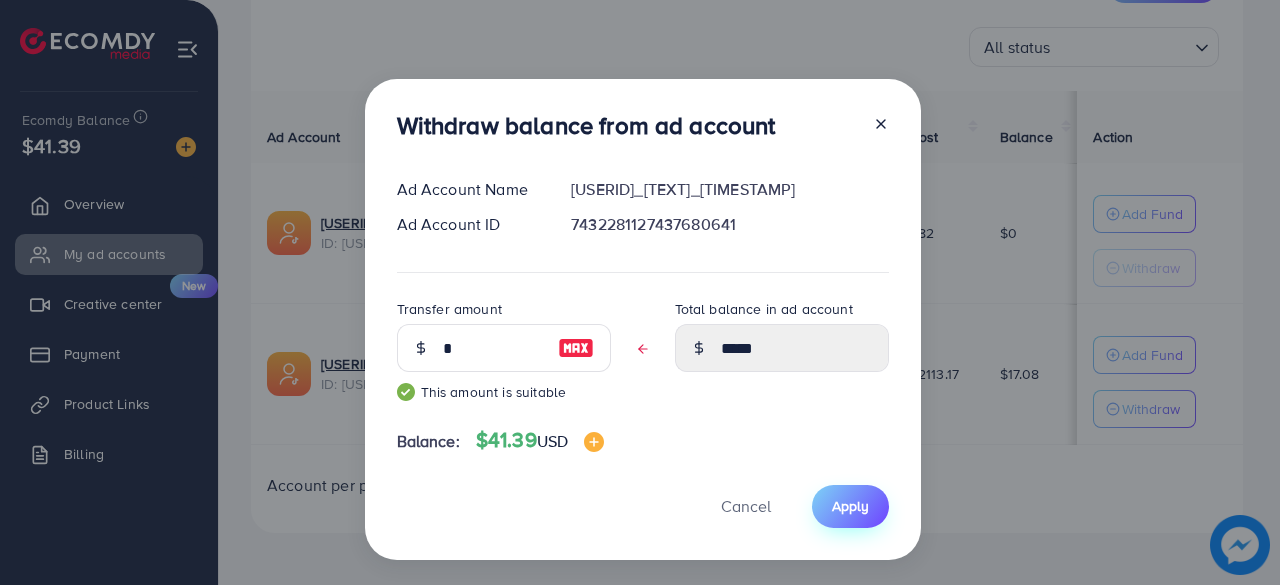 click on "Apply" at bounding box center [850, 506] 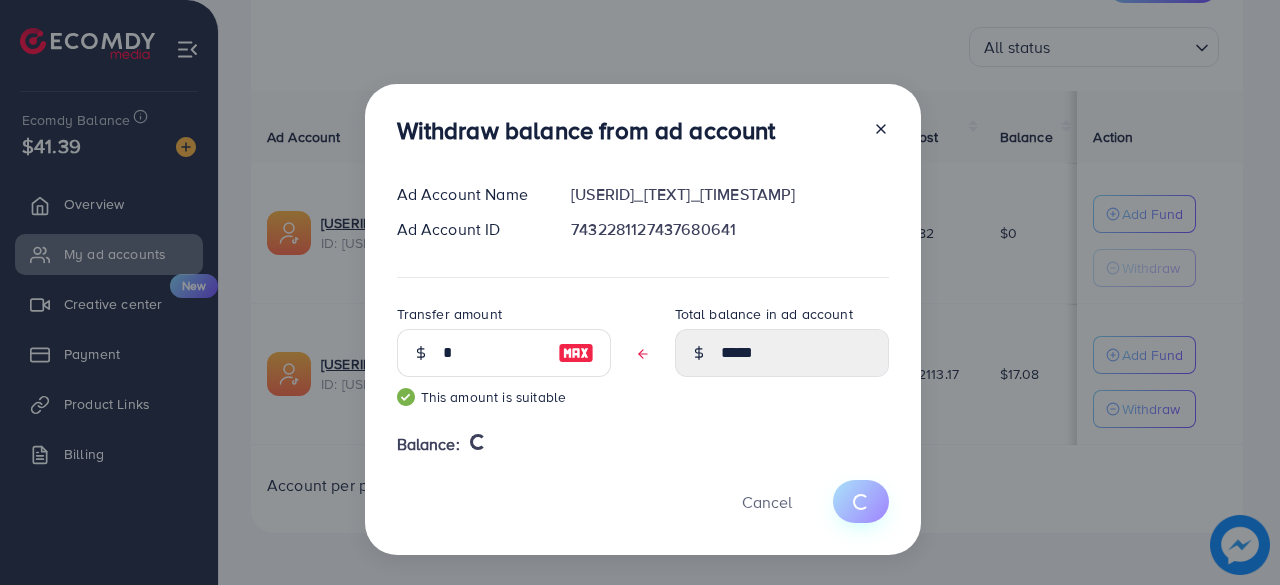 type 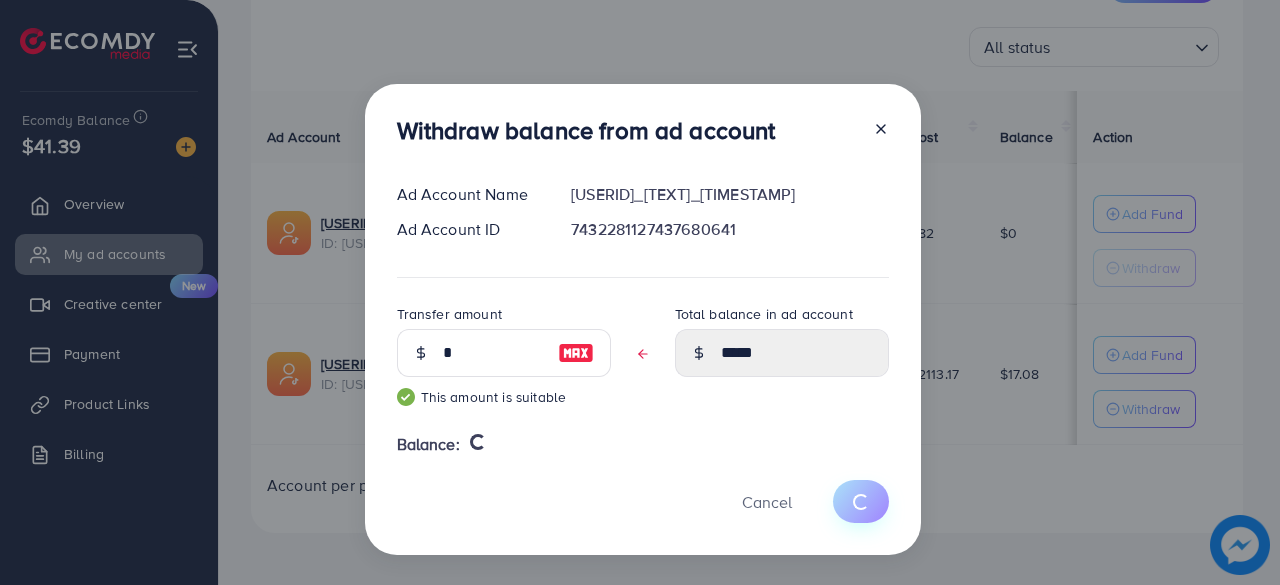type on "*****" 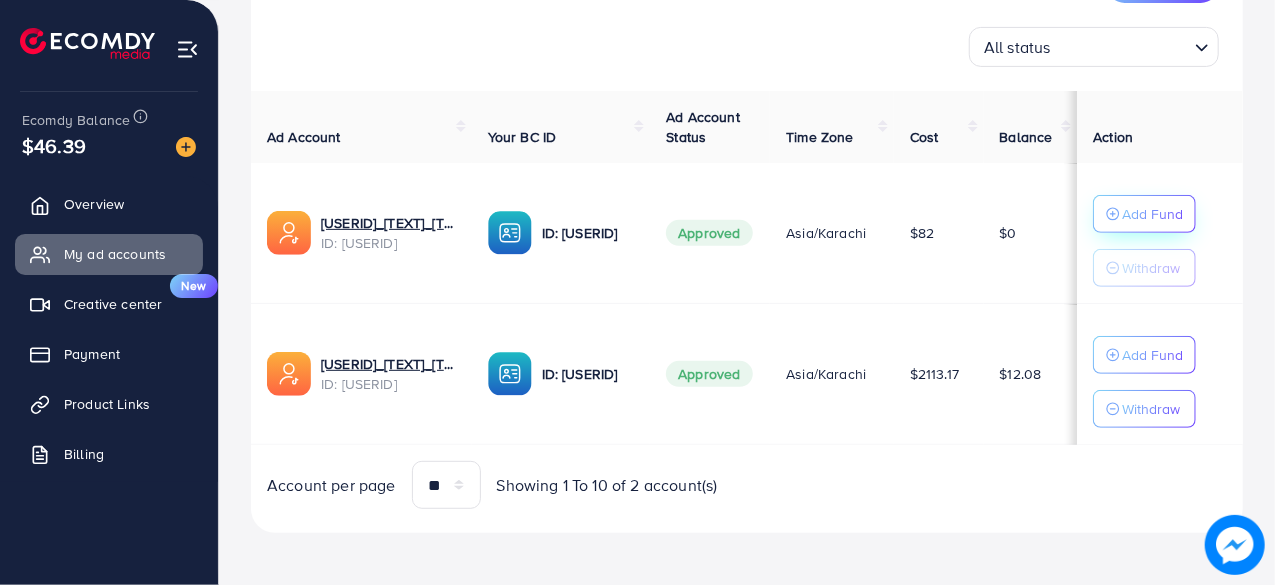 click 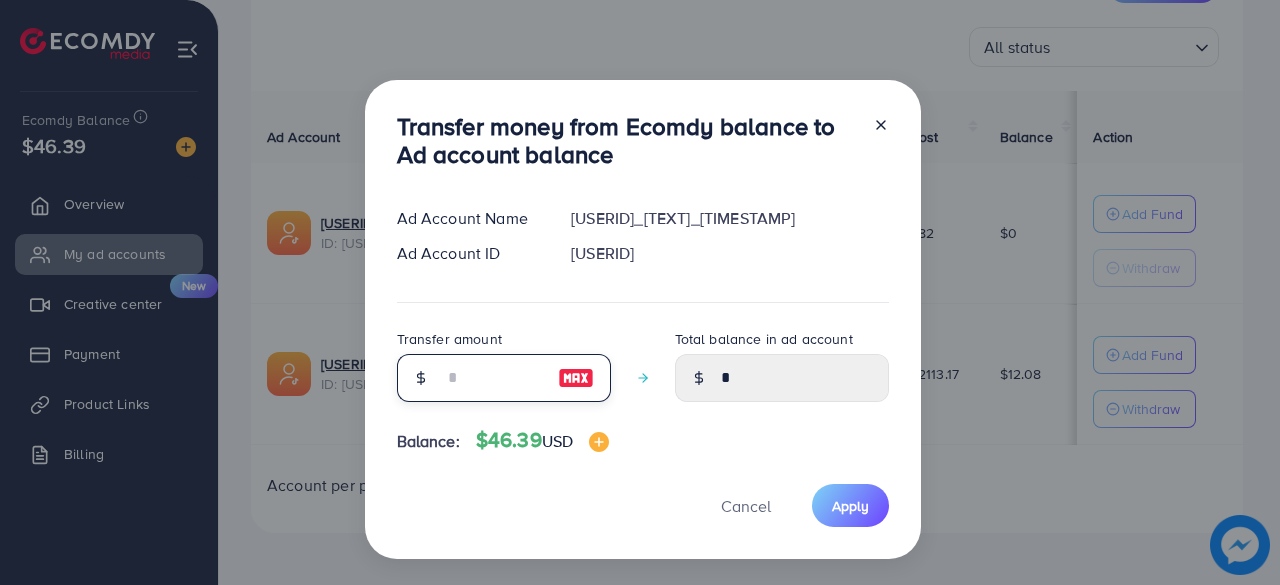 click at bounding box center [493, 378] 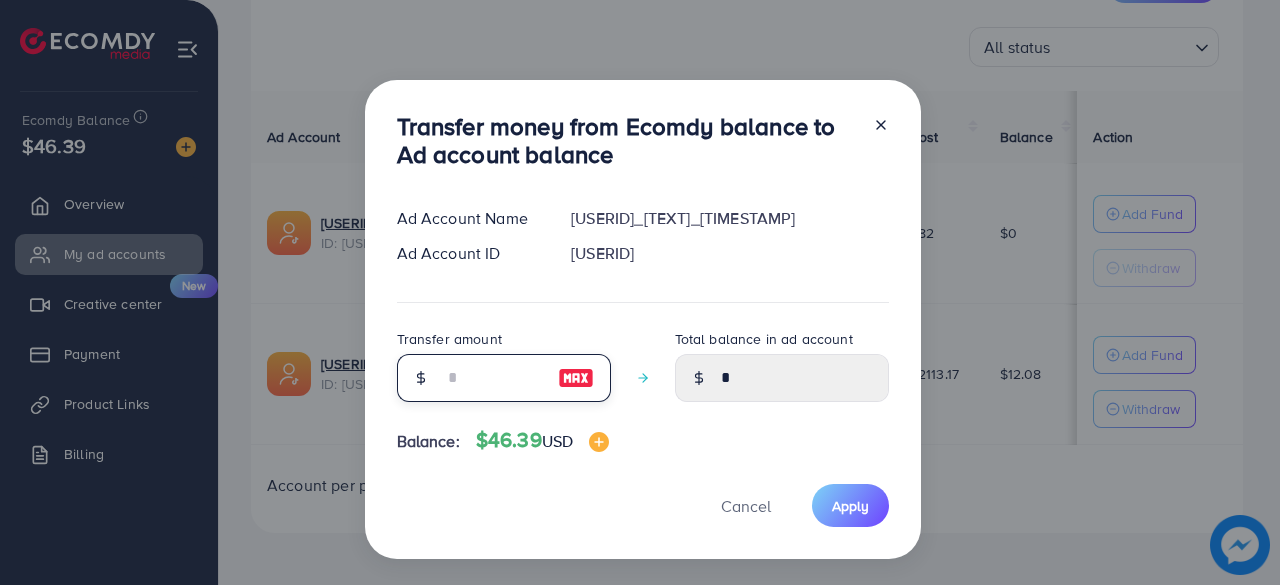 type on "*" 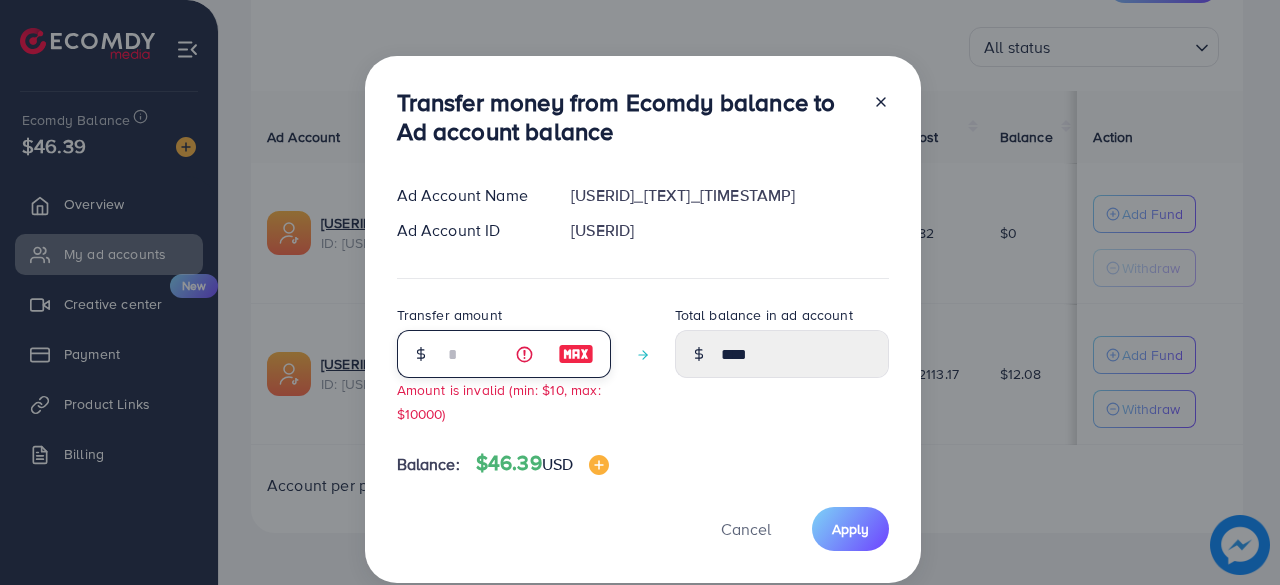 click on "*" at bounding box center [493, 354] 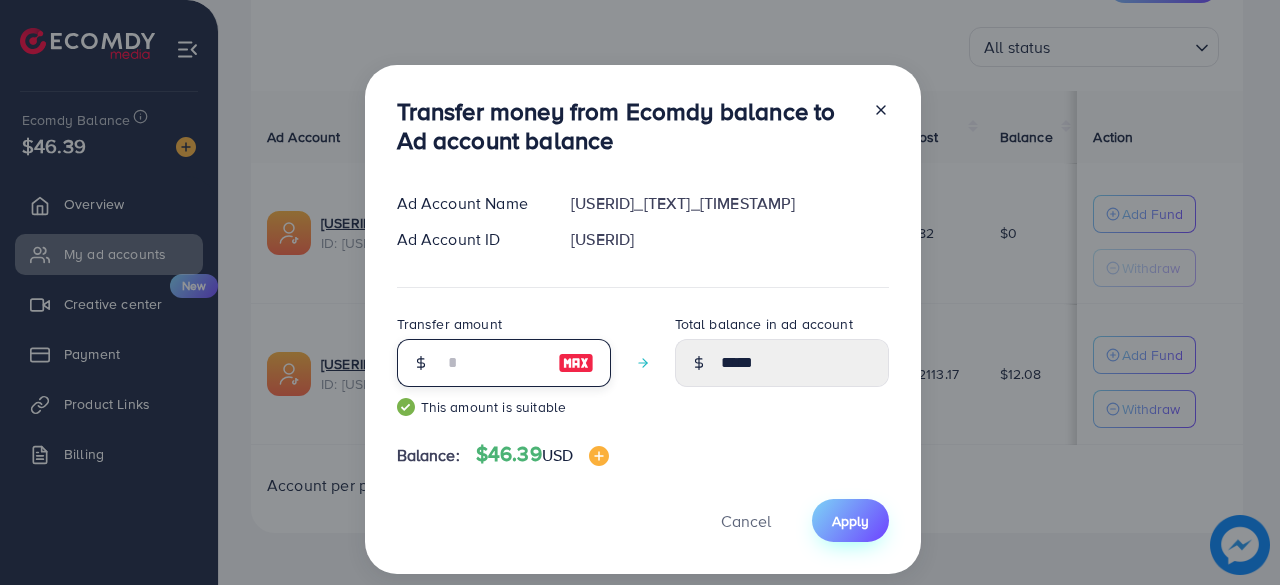 type on "**" 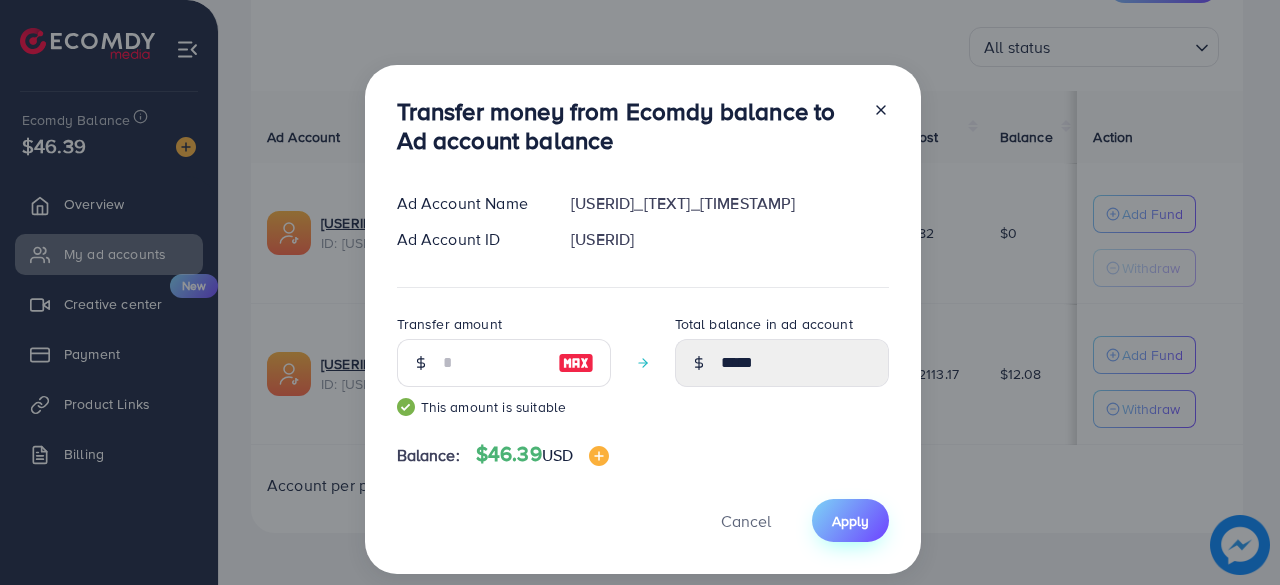 click on "Apply" at bounding box center (850, 521) 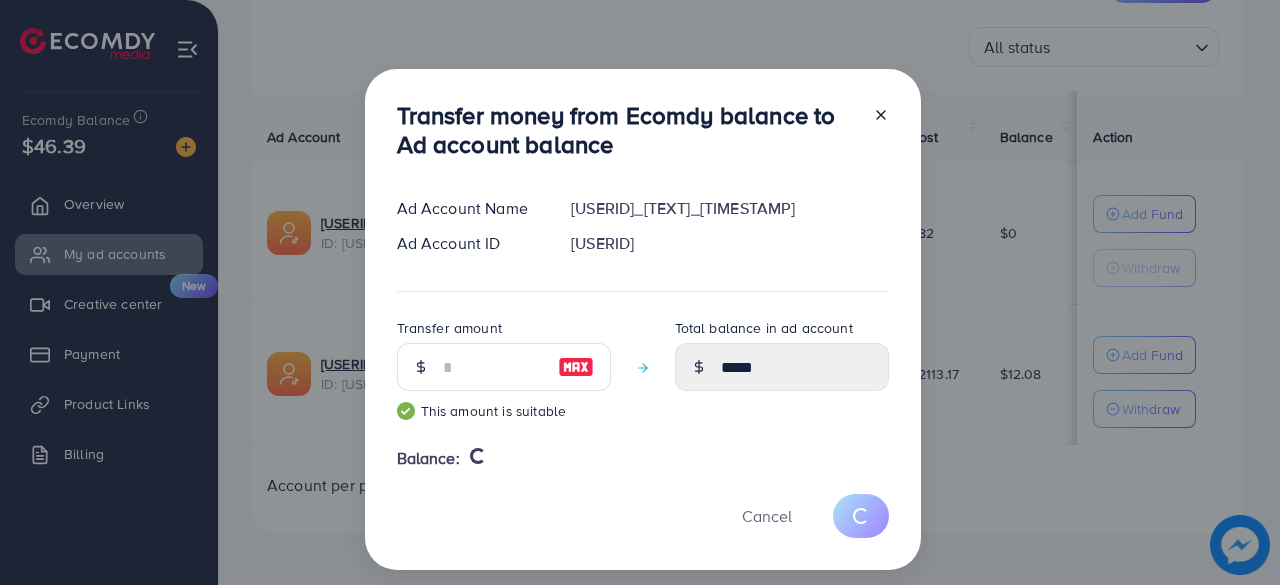 type 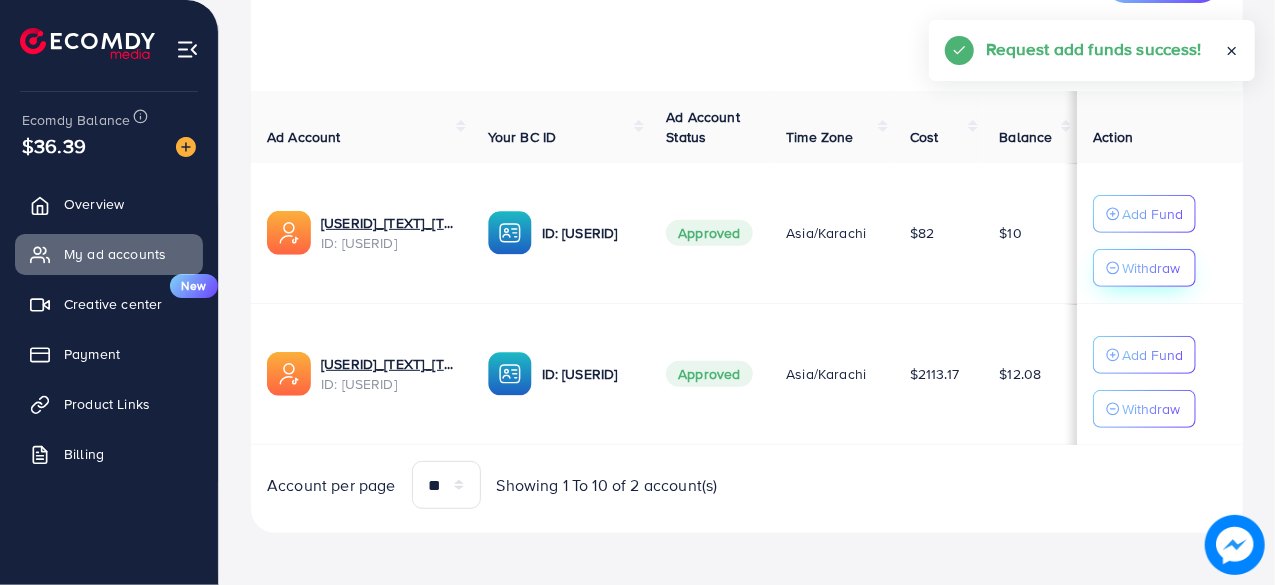 click 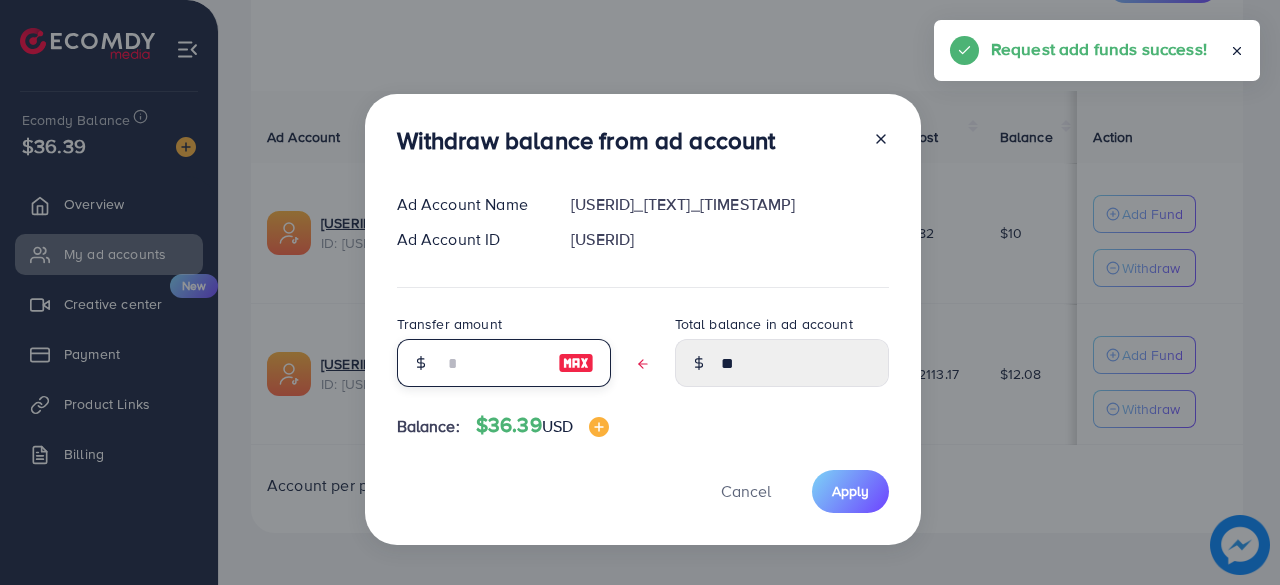 click at bounding box center (493, 363) 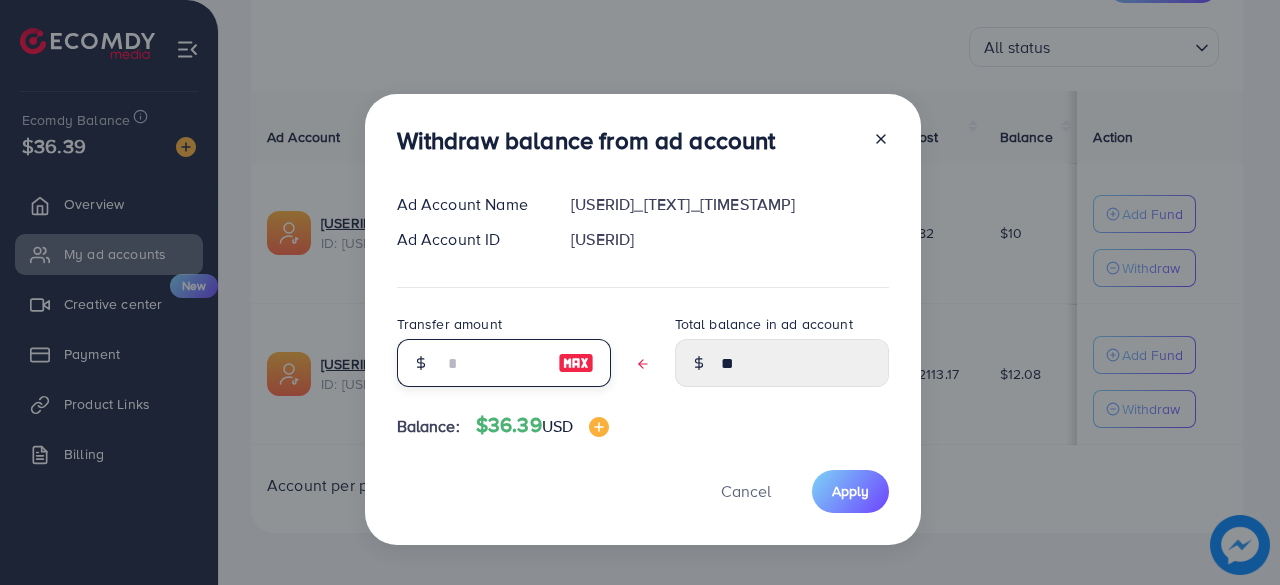 type on "*" 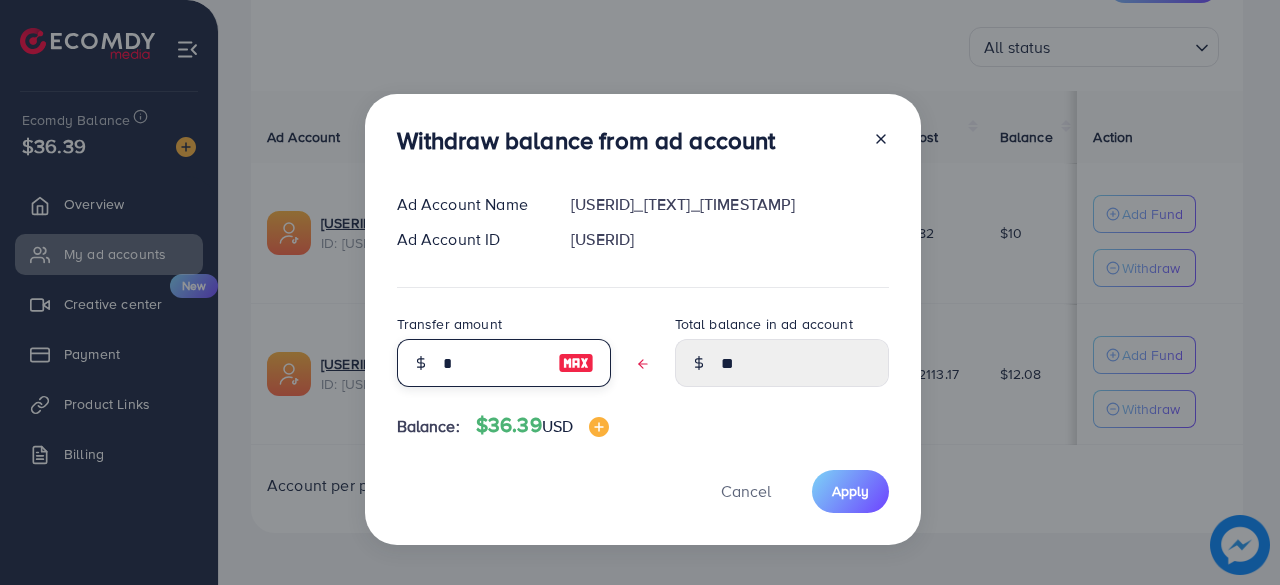 type on "****" 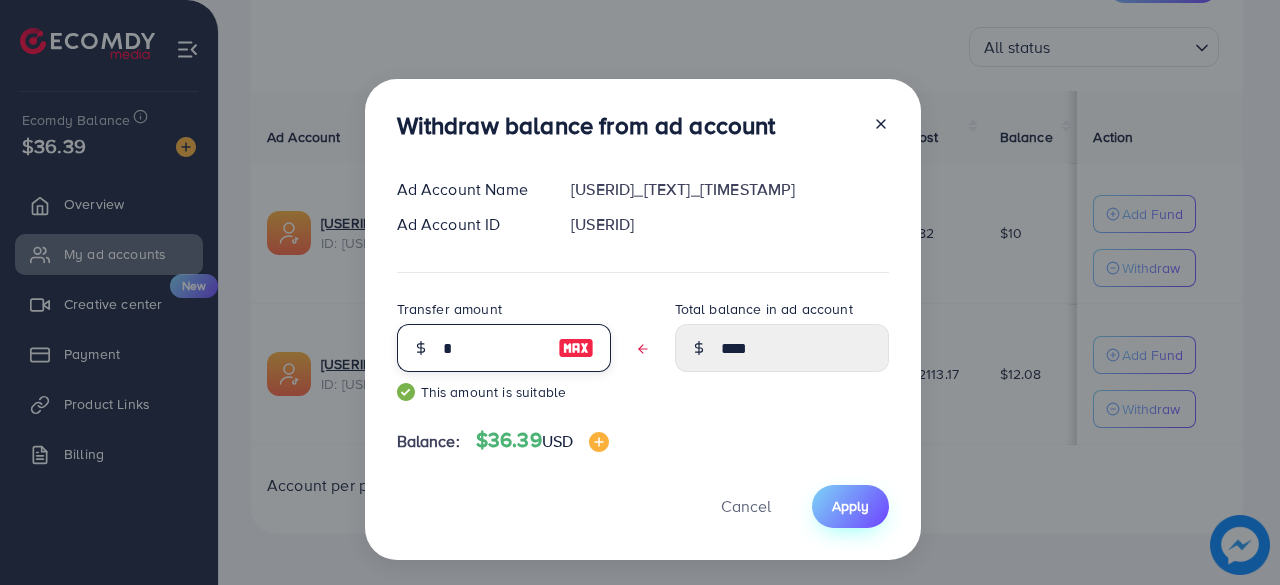 type on "*" 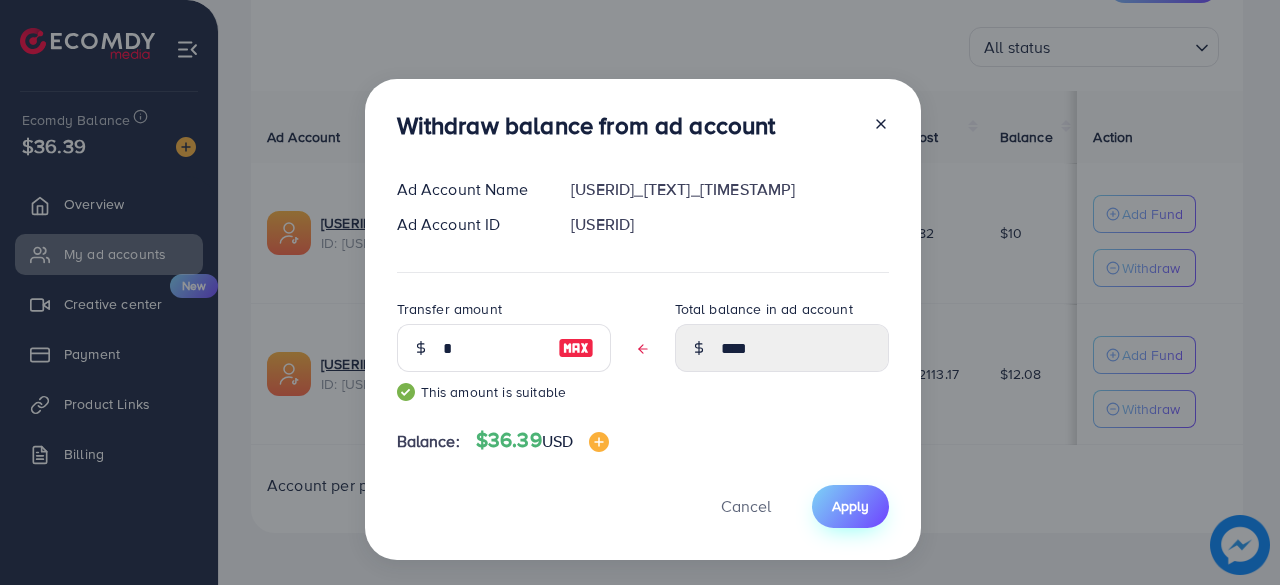click on "Apply" at bounding box center (850, 506) 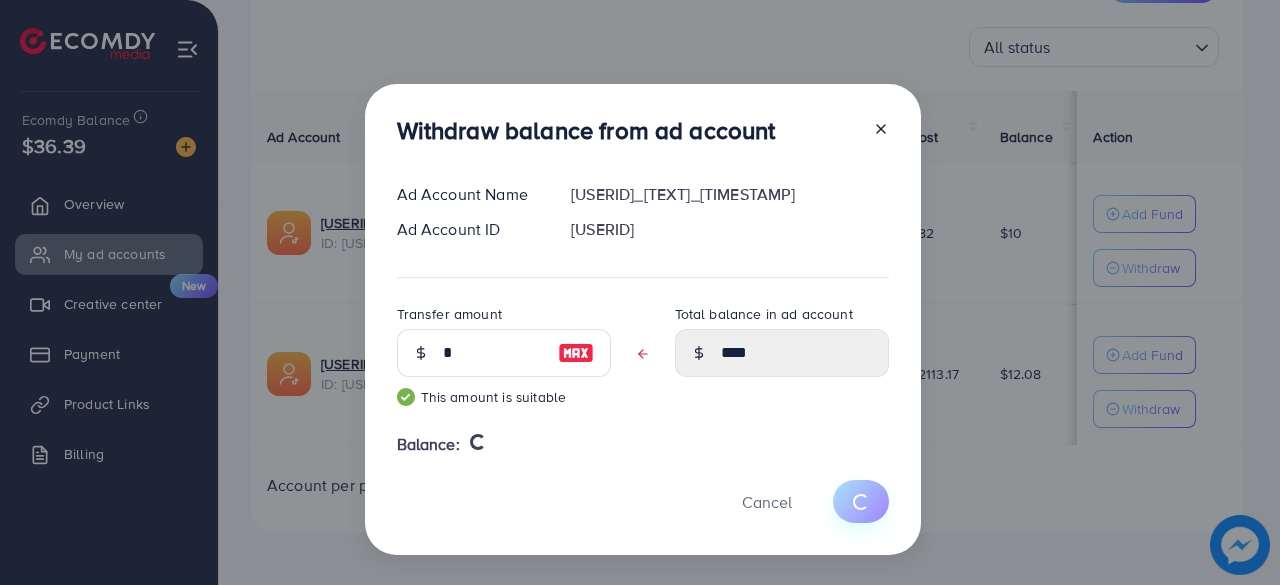 type 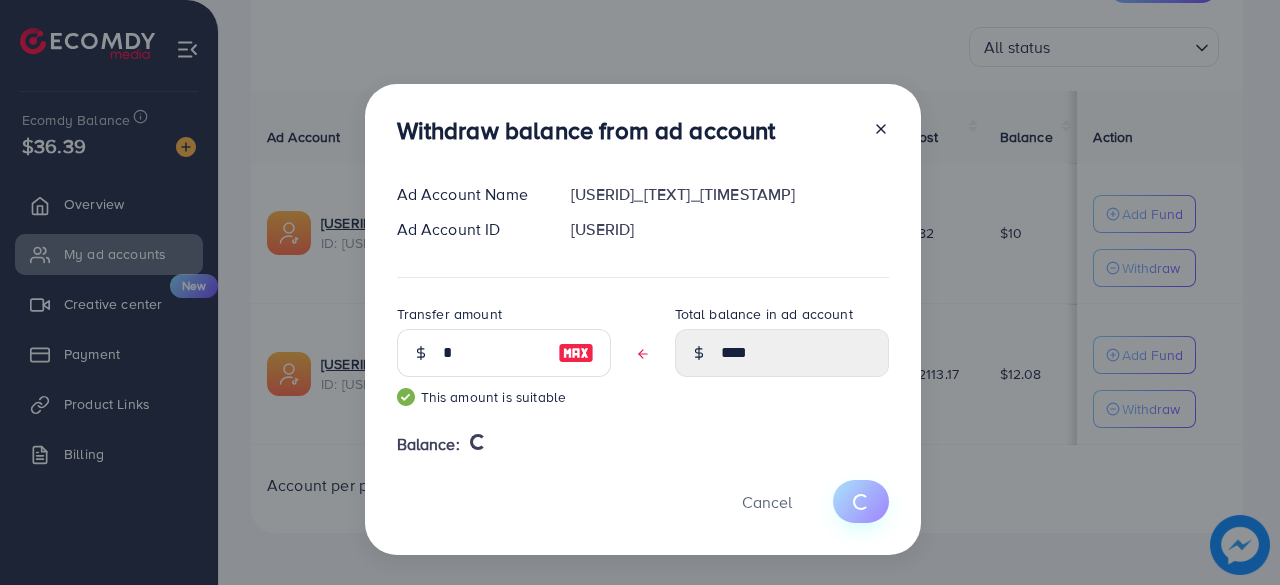 type on "**" 